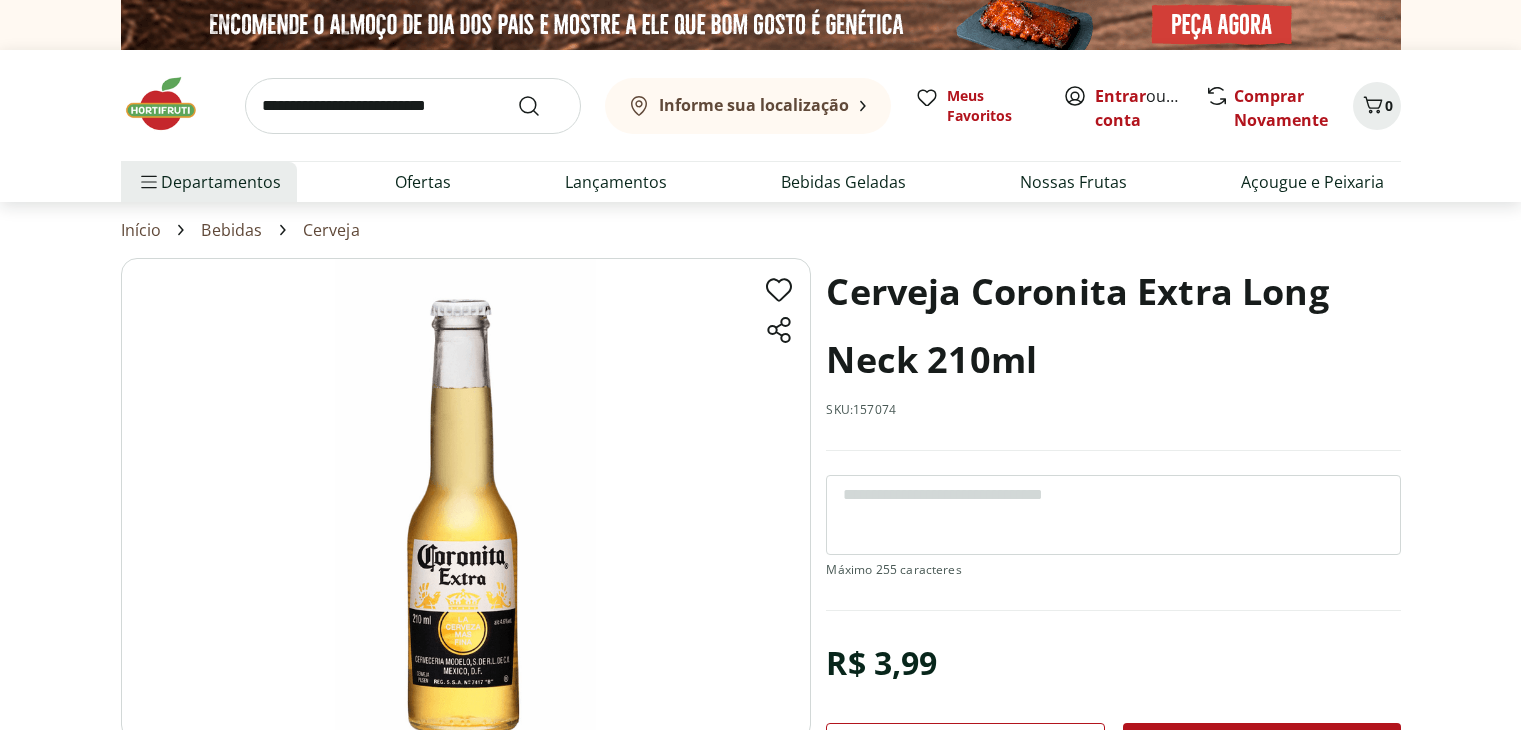 scroll, scrollTop: 0, scrollLeft: 0, axis: both 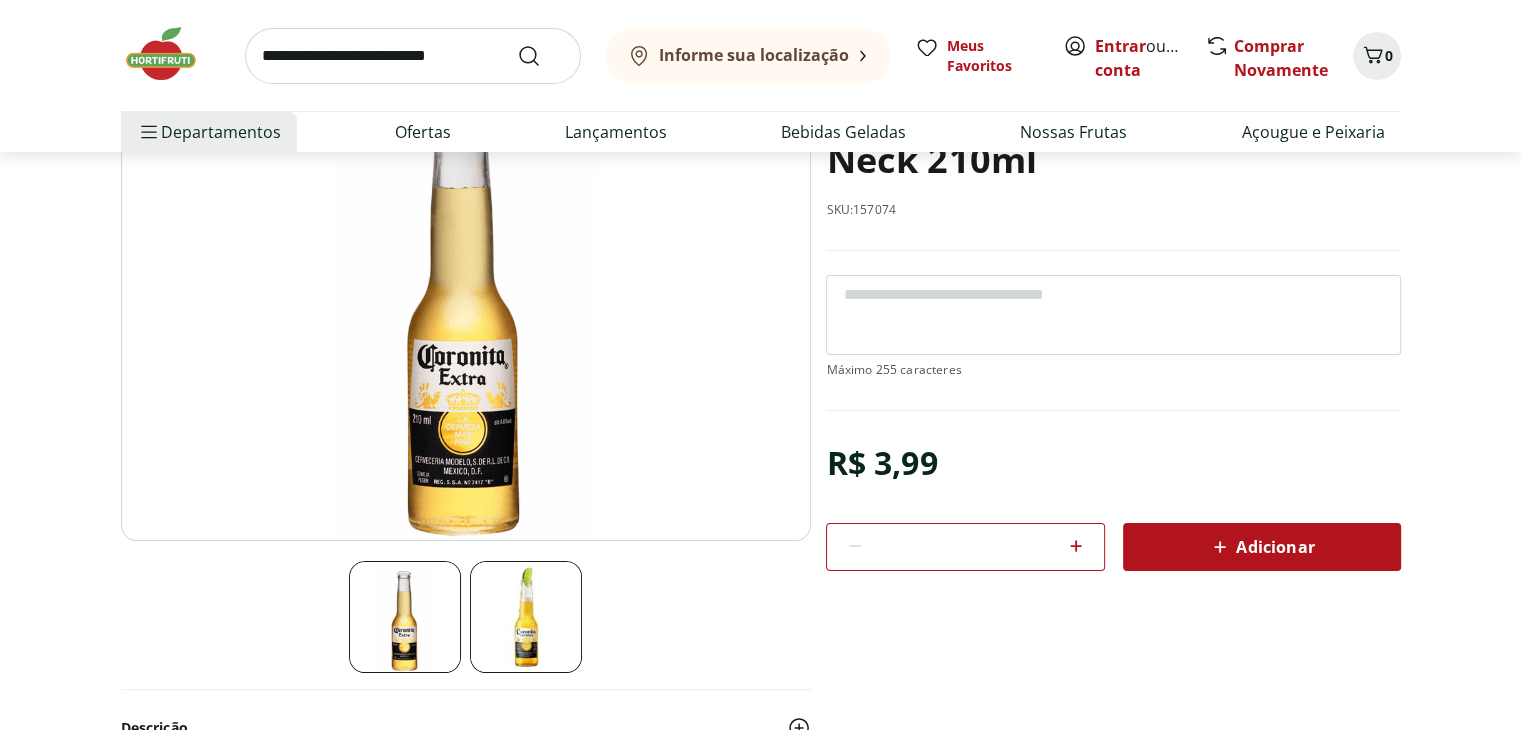 click 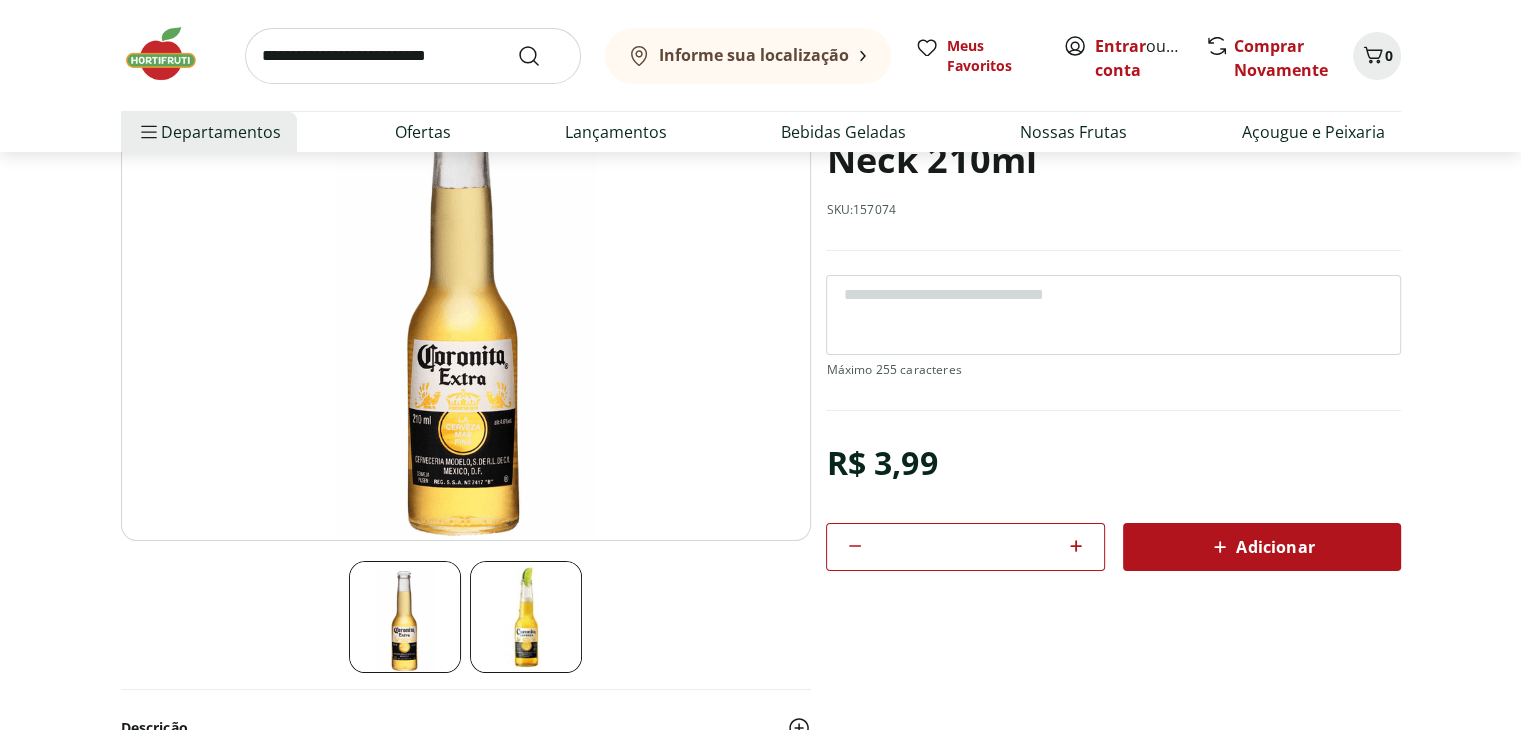 click 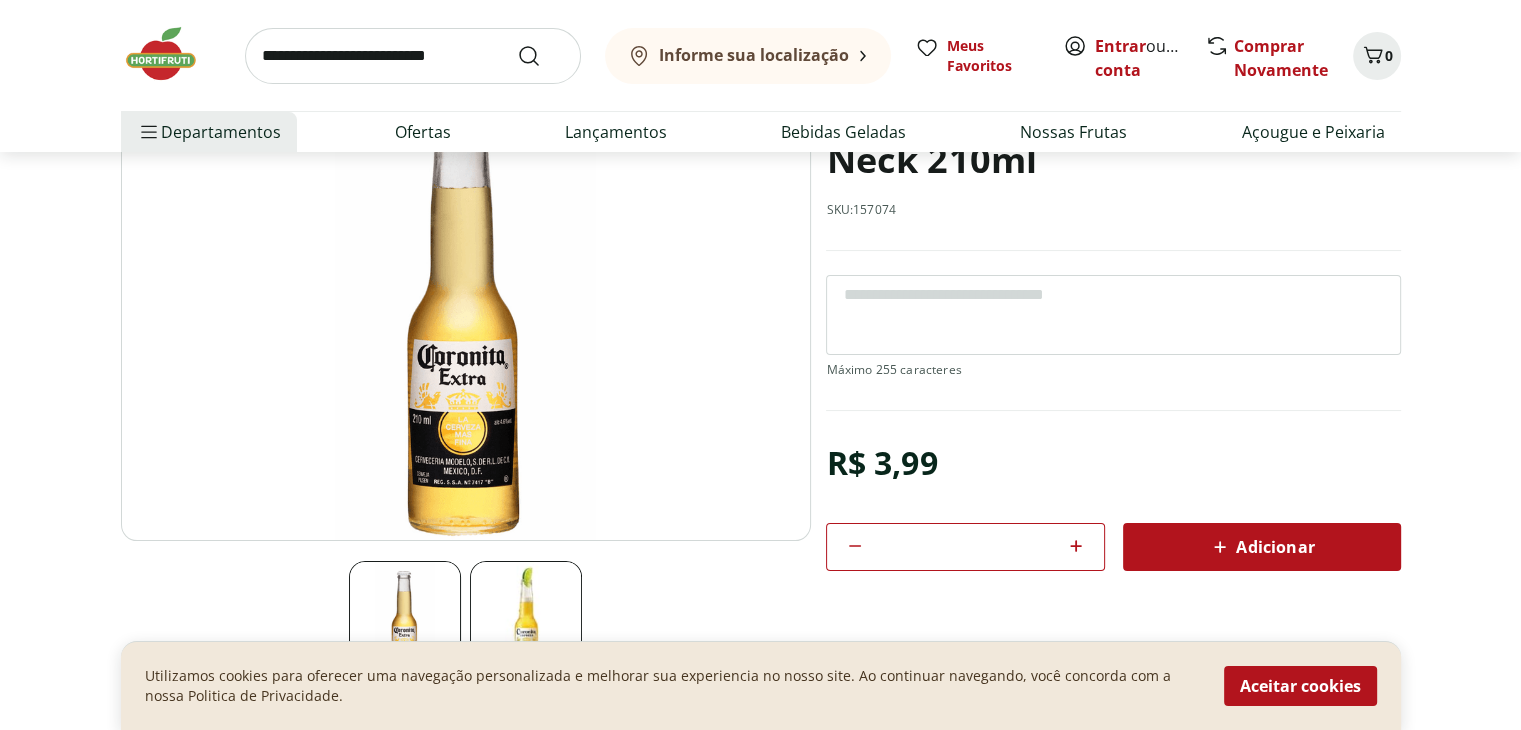 click 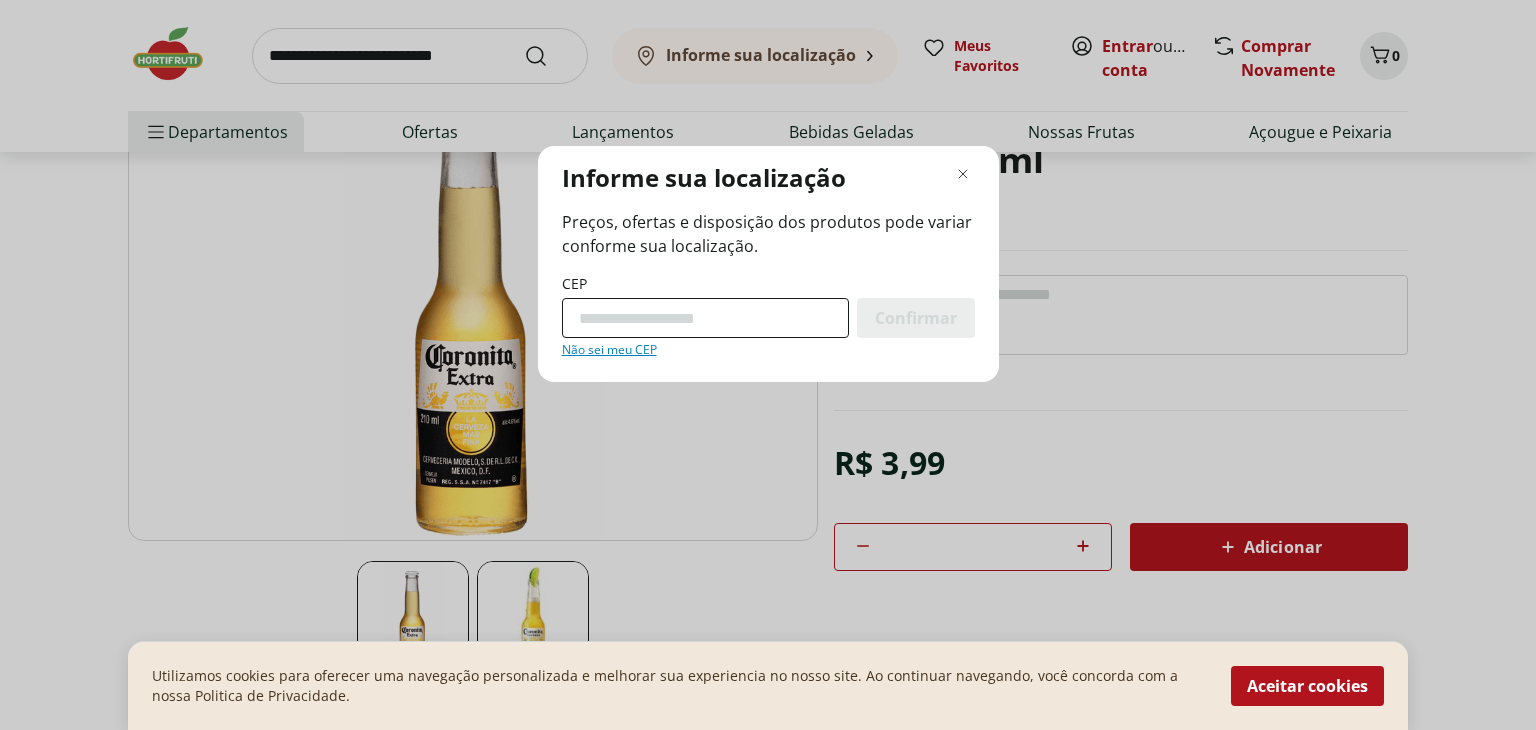 click on "CEP" at bounding box center [705, 318] 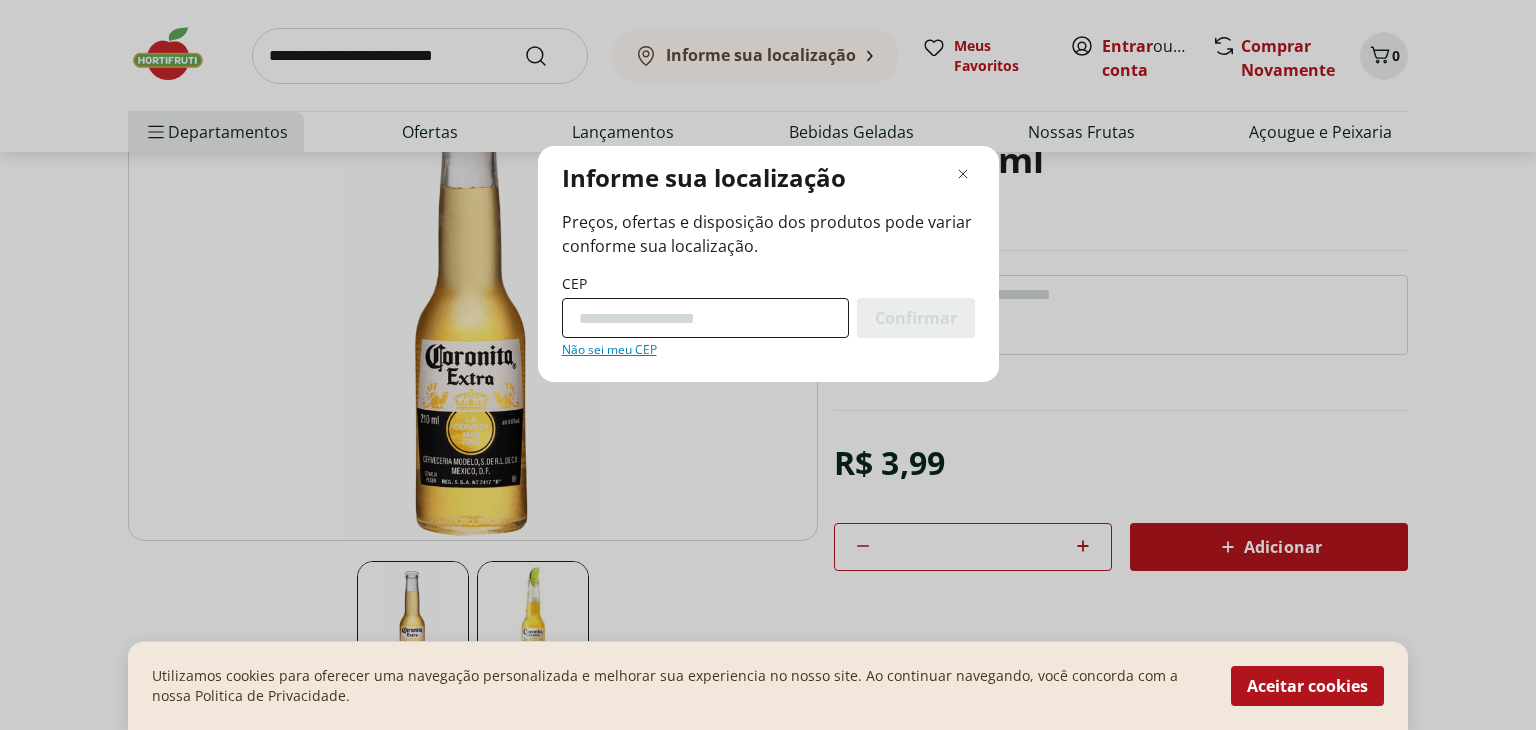 type on "*********" 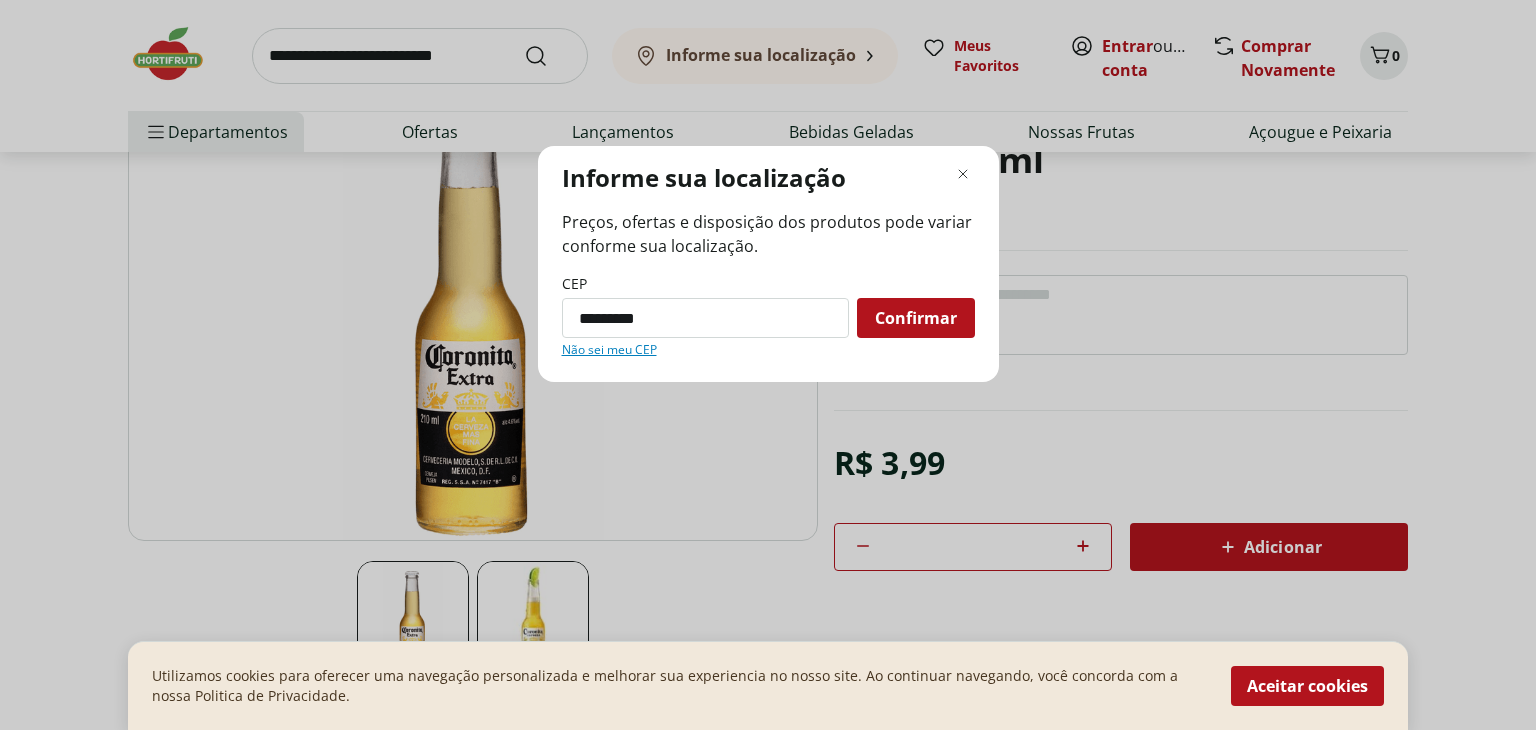 click on "Confirmar" at bounding box center (916, 318) 